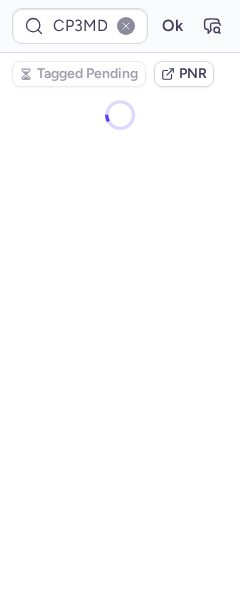 scroll, scrollTop: 0, scrollLeft: 0, axis: both 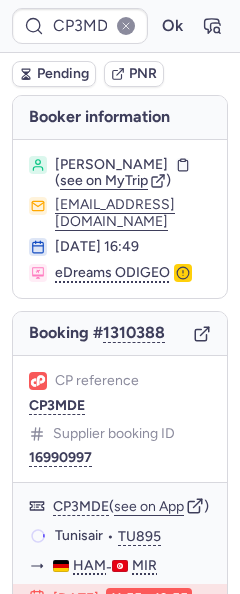 type on "CPEK5U" 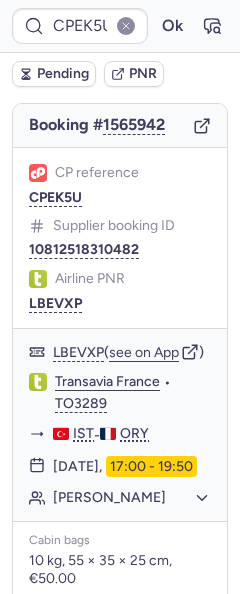 scroll, scrollTop: 206, scrollLeft: 0, axis: vertical 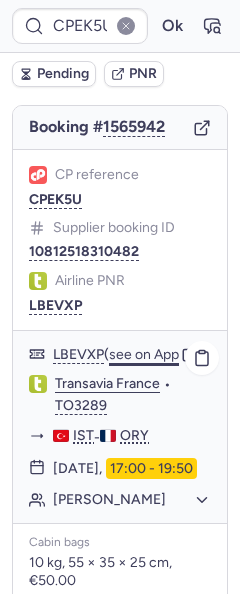 click on "see on App" 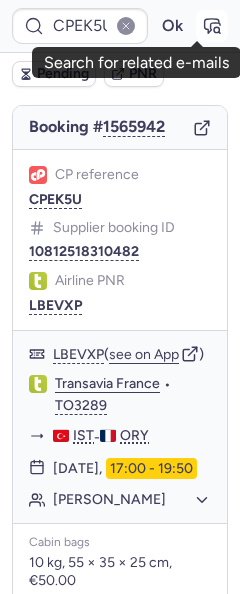 click 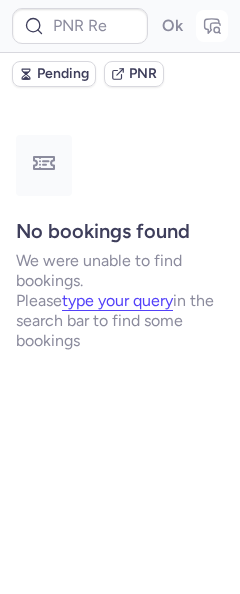 scroll, scrollTop: 0, scrollLeft: 0, axis: both 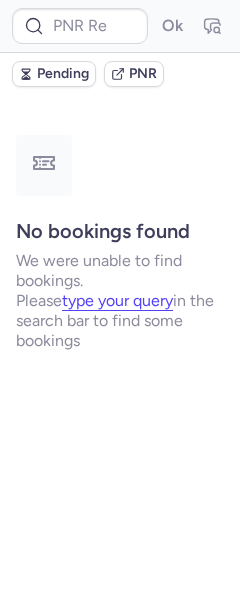 type on "CP3MDE" 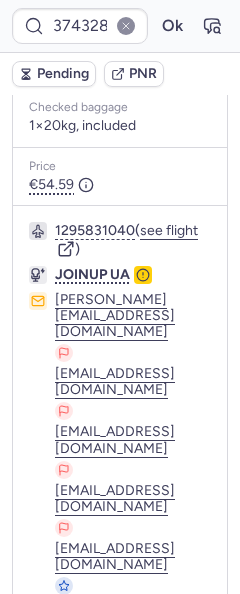 scroll, scrollTop: 800, scrollLeft: 0, axis: vertical 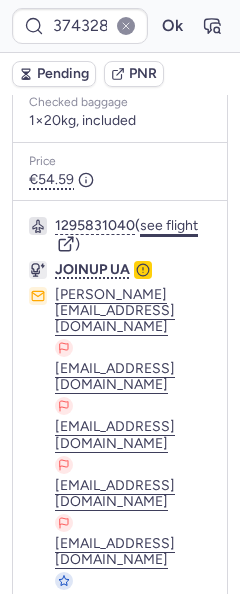 click on "see flight" 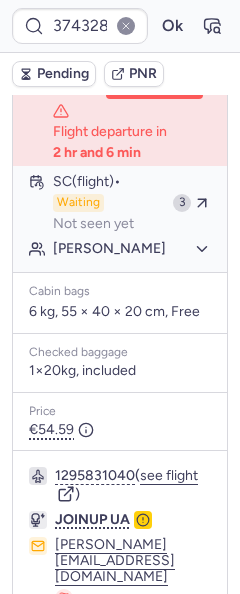 scroll, scrollTop: 544, scrollLeft: 0, axis: vertical 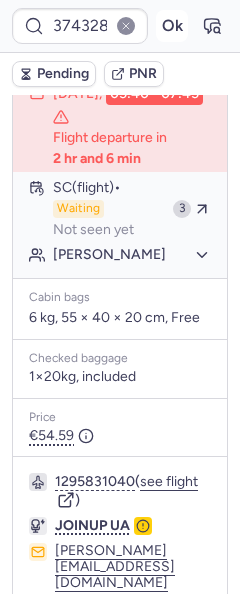 click on "Ok" at bounding box center (172, 26) 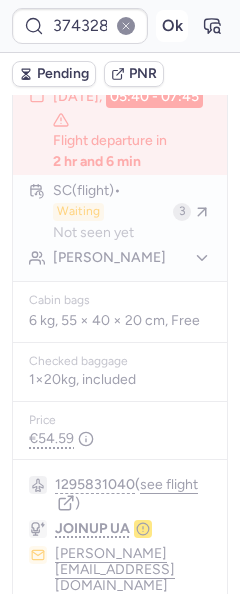 scroll, scrollTop: 584, scrollLeft: 0, axis: vertical 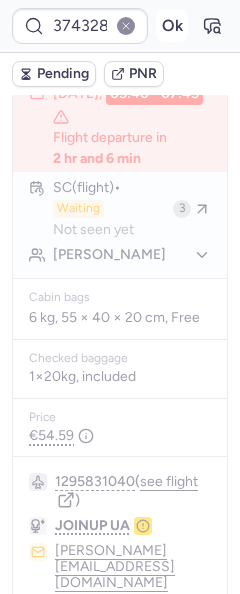 click on "Ok" at bounding box center [172, 26] 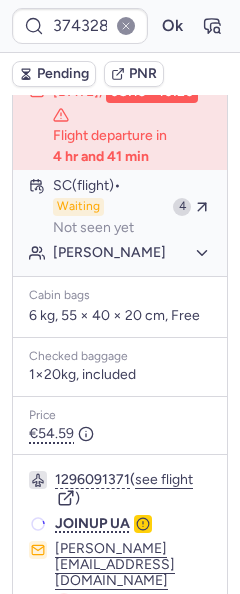 scroll, scrollTop: 544, scrollLeft: 0, axis: vertical 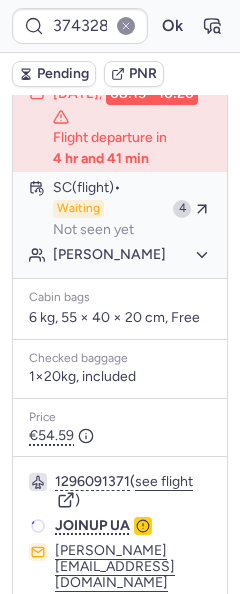 type on "CP3MDE" 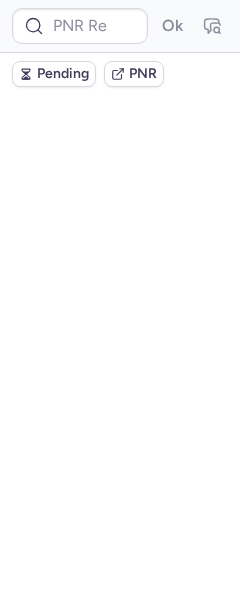 scroll, scrollTop: 0, scrollLeft: 0, axis: both 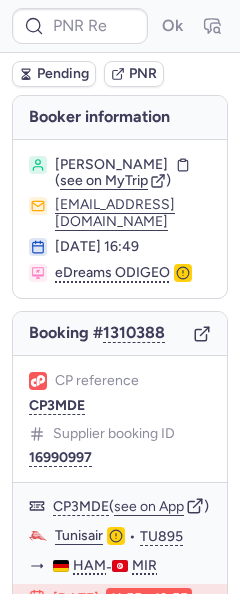 type on "CP3MDE" 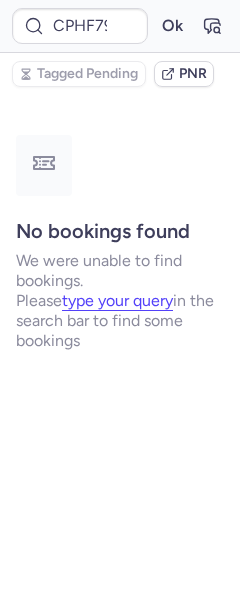 scroll, scrollTop: 0, scrollLeft: 0, axis: both 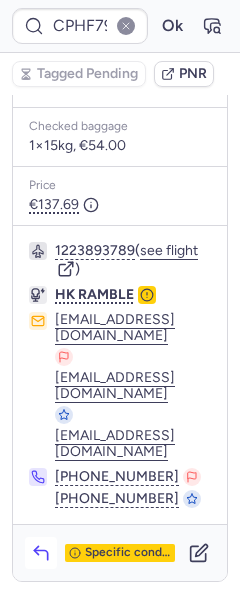 click at bounding box center (41, 553) 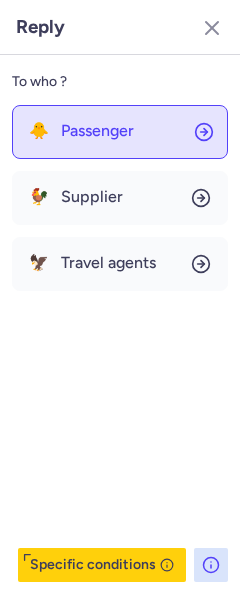 click on "Passenger" at bounding box center (97, 131) 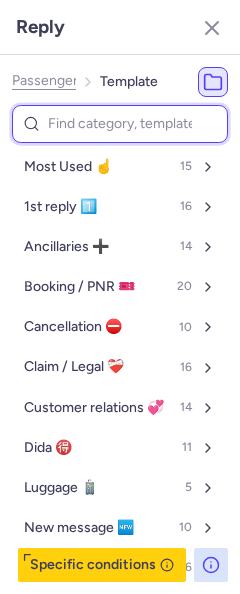 click at bounding box center (120, 124) 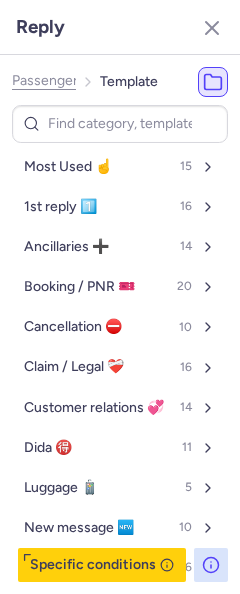 click on "Most Used ☝️ 15 1st reply 1️⃣ 16 Ancillaries ➕ 14 Booking / PNR 🎫 20 Cancellation ⛔️ 10 Claim / Legal ❤️‍🩹 16 Customer relations 💞 14 Dida 🉐 11 Luggage 🧳 5 New message 🆕 10 Pending 🚧 6 Rebooking ↔️ 7 Refund / Invoice 💰 9 Schedule change ⏱️ 9" at bounding box center (120, 427) 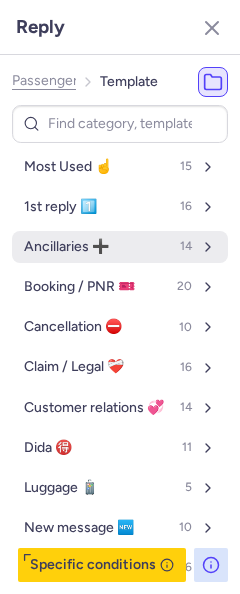 click on "Ancillaries ➕ 14" at bounding box center [120, 247] 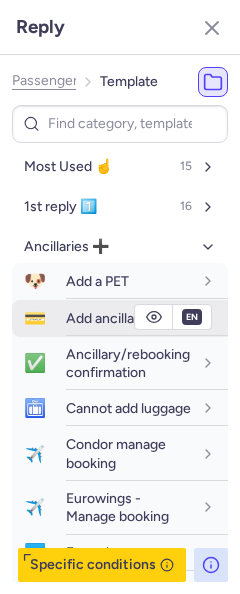 click on "Add ancillary" at bounding box center (106, 318) 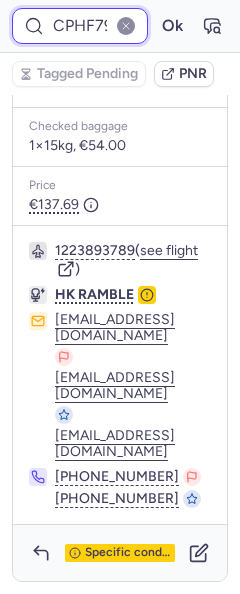 click on "CPHF79" at bounding box center [80, 26] 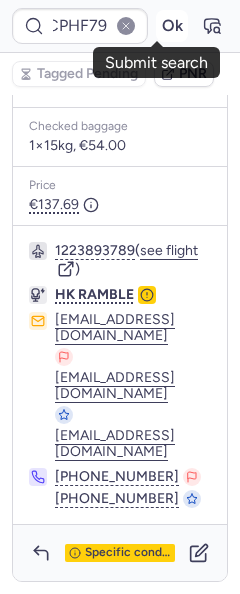 scroll, scrollTop: 0, scrollLeft: 0, axis: both 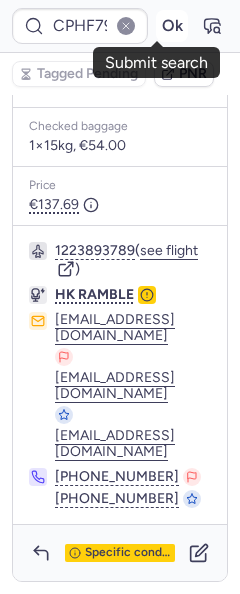 click on "Ok" at bounding box center [172, 26] 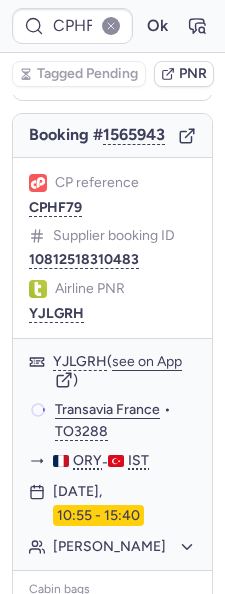 scroll, scrollTop: 198, scrollLeft: 0, axis: vertical 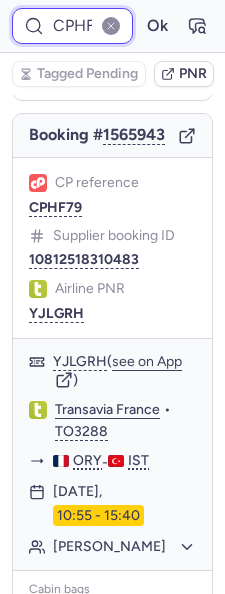 click on "CPHF79" at bounding box center [72, 26] 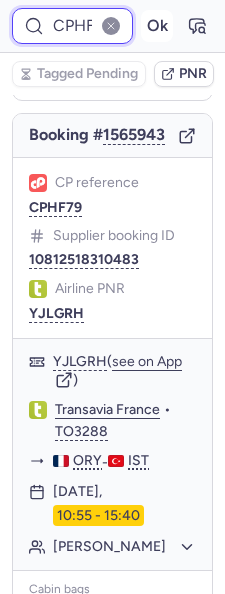 paste on "EK5U" 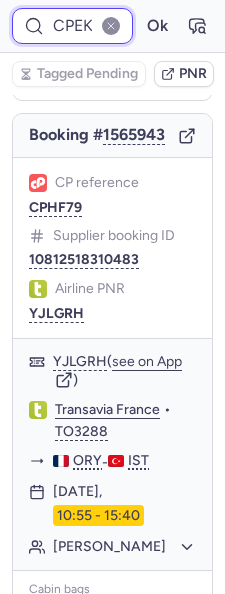 scroll, scrollTop: 0, scrollLeft: 36, axis: horizontal 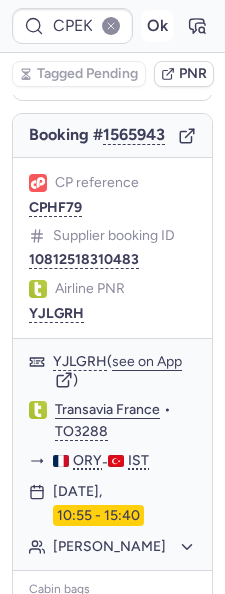 click on "Ok" at bounding box center [157, 26] 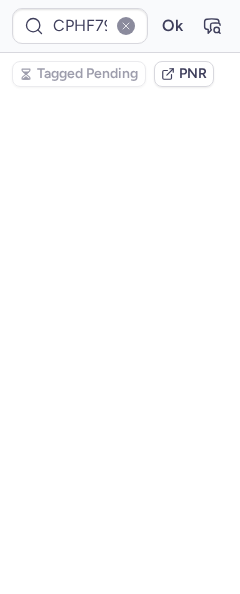 scroll, scrollTop: 220, scrollLeft: 0, axis: vertical 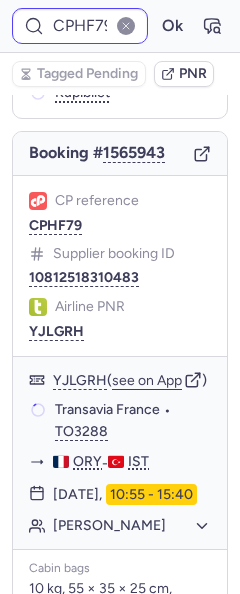 click 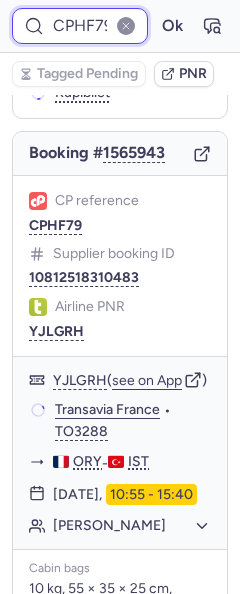 click on "CPHF79" at bounding box center [80, 26] 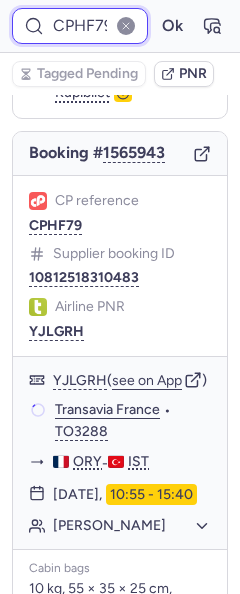 paste on "EK5U" 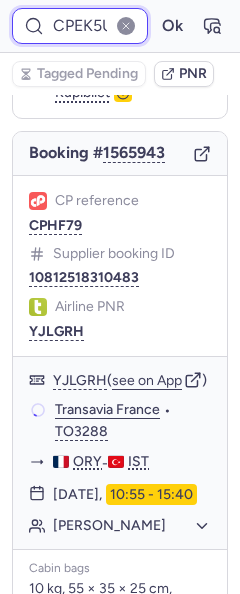 scroll, scrollTop: 0, scrollLeft: 21, axis: horizontal 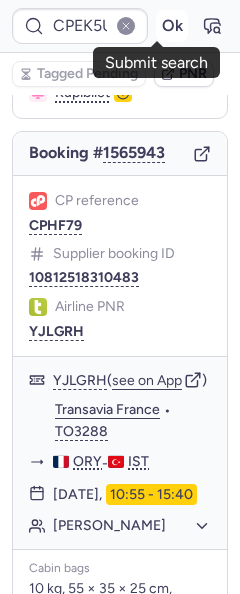 click on "Ok" at bounding box center (172, 26) 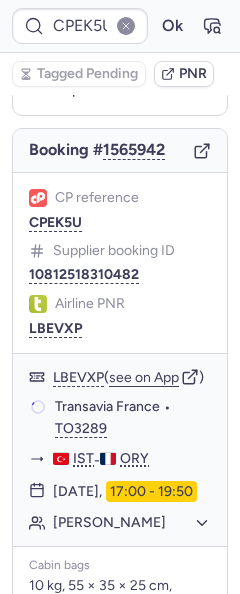 scroll, scrollTop: 180, scrollLeft: 0, axis: vertical 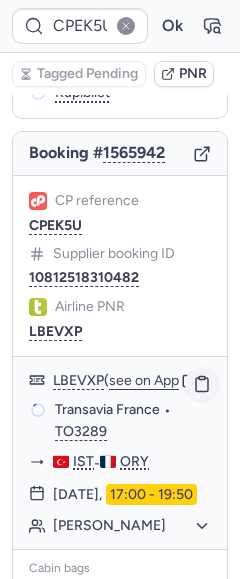 click 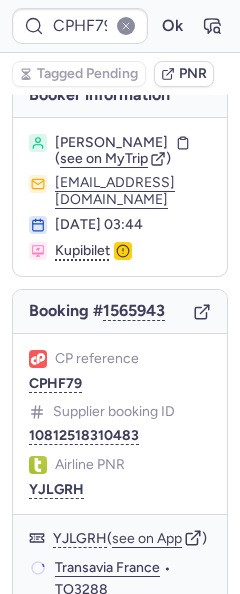 scroll, scrollTop: 0, scrollLeft: 0, axis: both 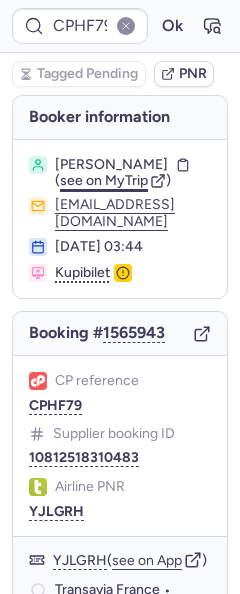 click on "see on MyTrip" at bounding box center (104, 180) 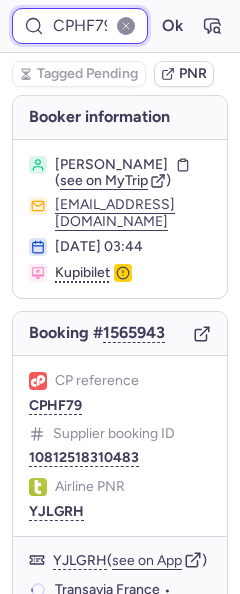 click on "CPHF79" at bounding box center (80, 26) 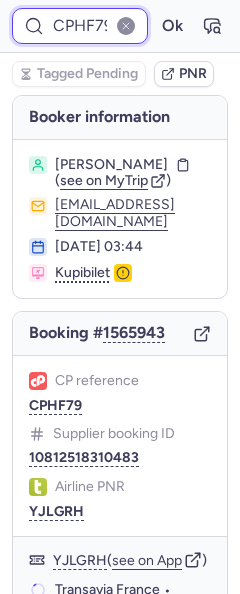 paste on "https://mytrip.citizenplane.com/bookings?pnr=CPHF79&lastName=tindova" 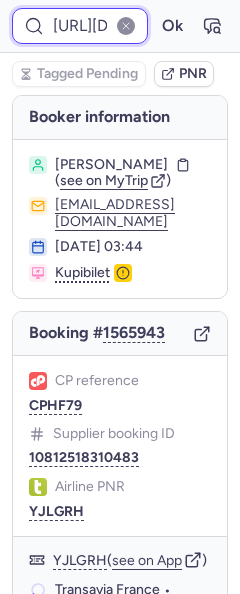 scroll, scrollTop: 0, scrollLeft: 609, axis: horizontal 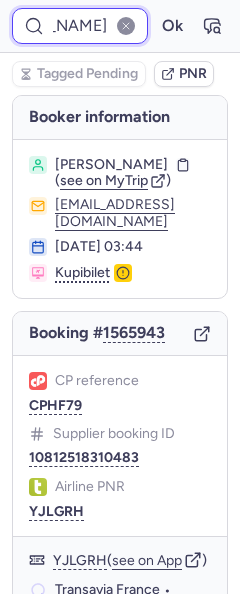 click on "Ok" at bounding box center [172, 26] 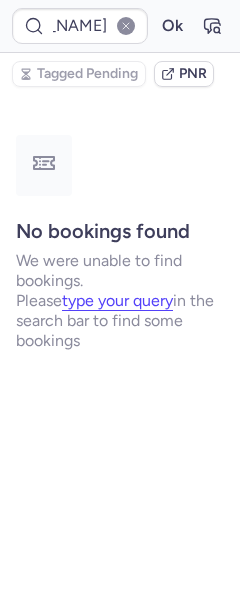 scroll, scrollTop: 0, scrollLeft: 0, axis: both 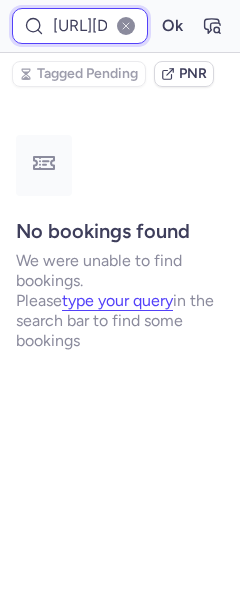 click on "HTTPS://MYTRIP.CITIZENPLANE.COM/BOOKINGS?PNR=CPHF79&LASTNAME=TINDOVA" at bounding box center (80, 26) 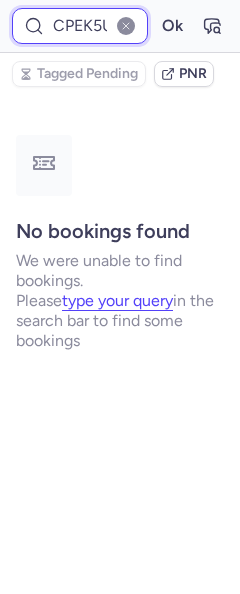 scroll, scrollTop: 0, scrollLeft: 6, axis: horizontal 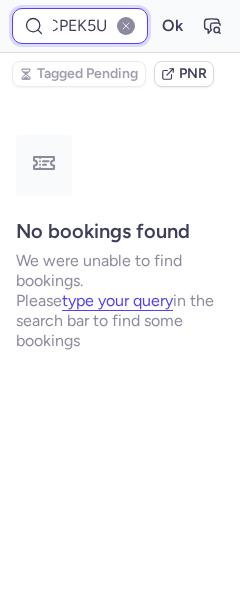 click on "Ok" at bounding box center [172, 26] 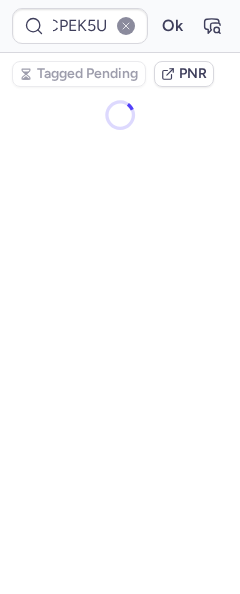 scroll, scrollTop: 0, scrollLeft: 0, axis: both 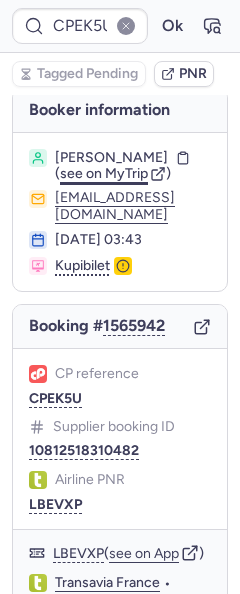 click on "see on MyTrip" at bounding box center [104, 173] 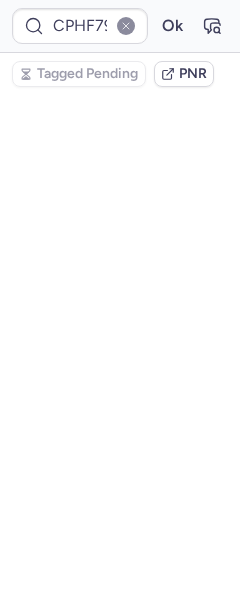 scroll, scrollTop: 47, scrollLeft: 0, axis: vertical 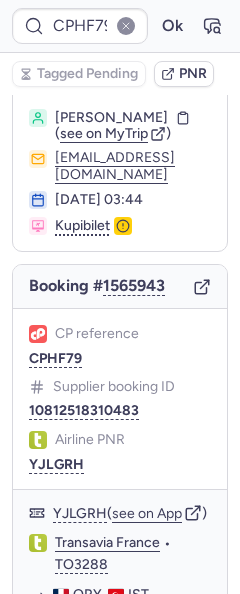type on "CPEK5U" 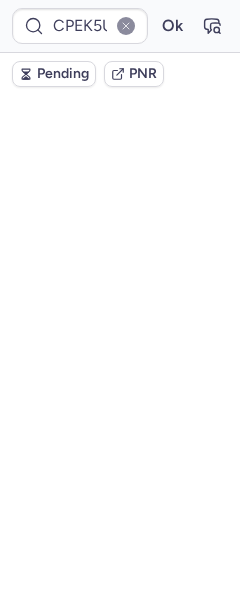 scroll, scrollTop: 87, scrollLeft: 0, axis: vertical 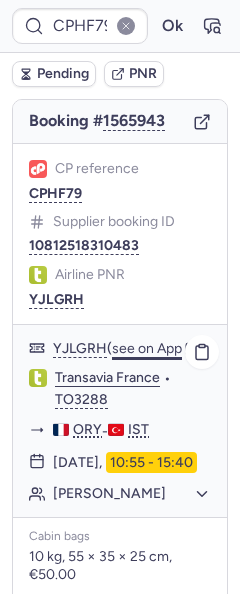 click on "see on App" 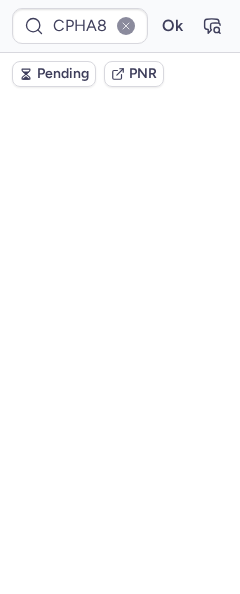 scroll, scrollTop: 252, scrollLeft: 0, axis: vertical 